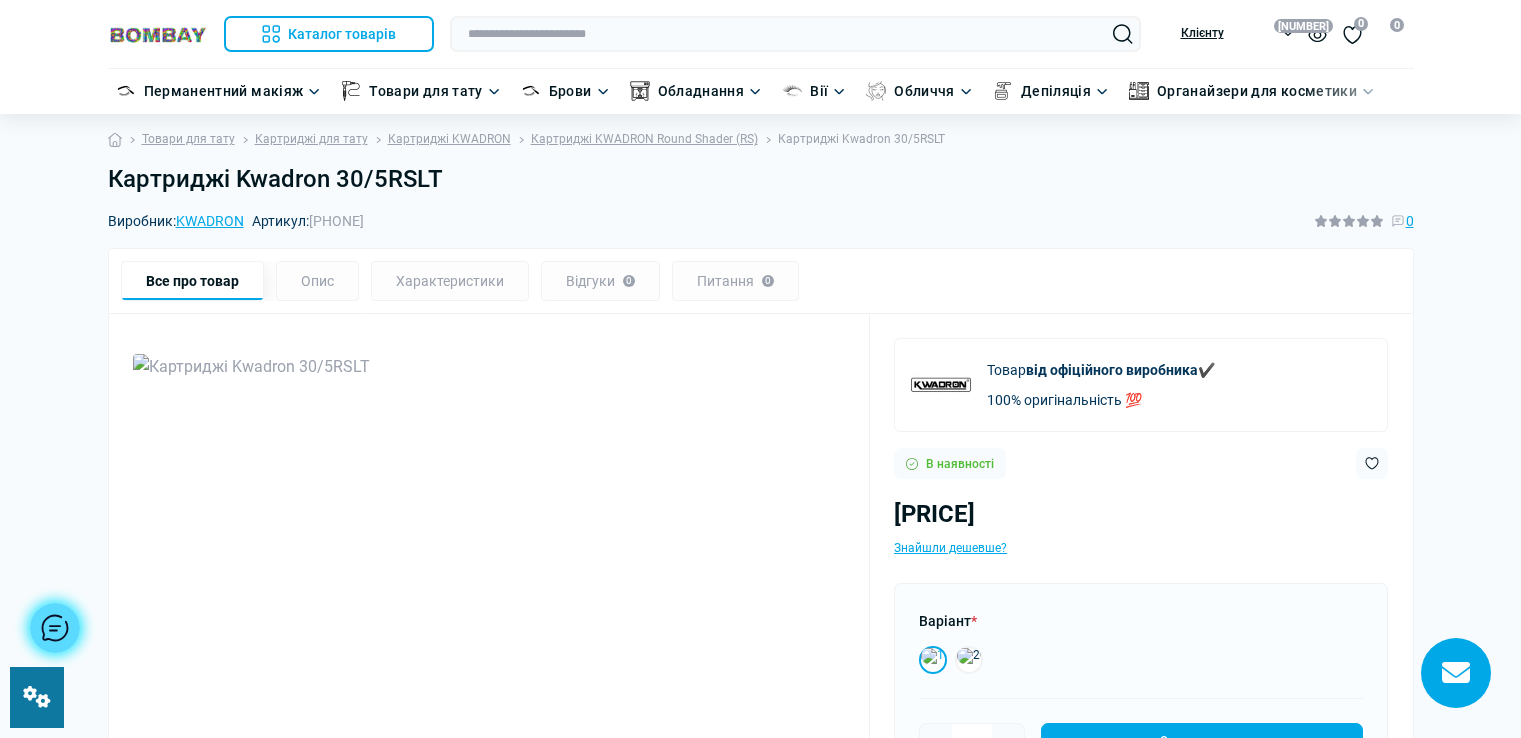 scroll, scrollTop: 0, scrollLeft: 0, axis: both 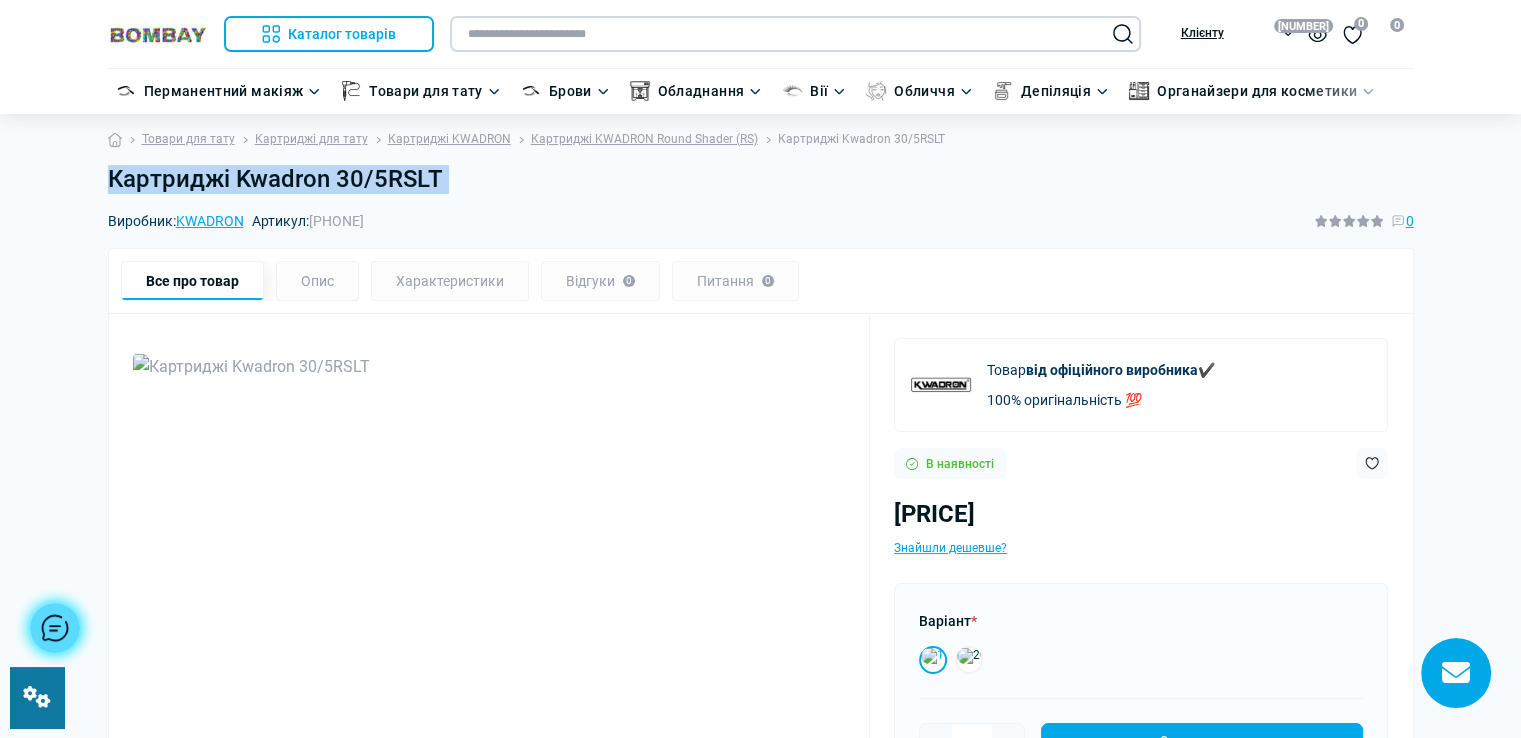 click at bounding box center (795, 34) 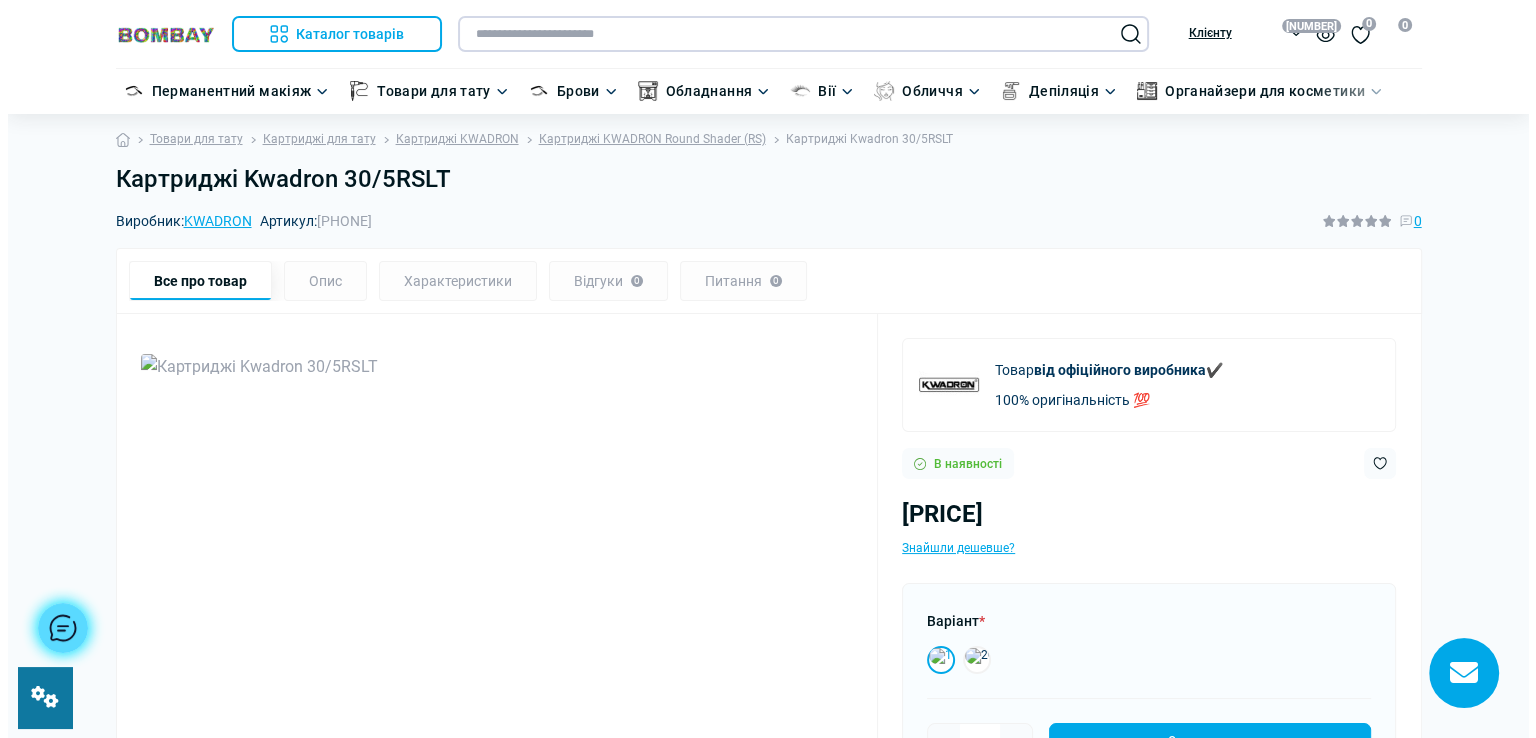 scroll, scrollTop: 0, scrollLeft: 0, axis: both 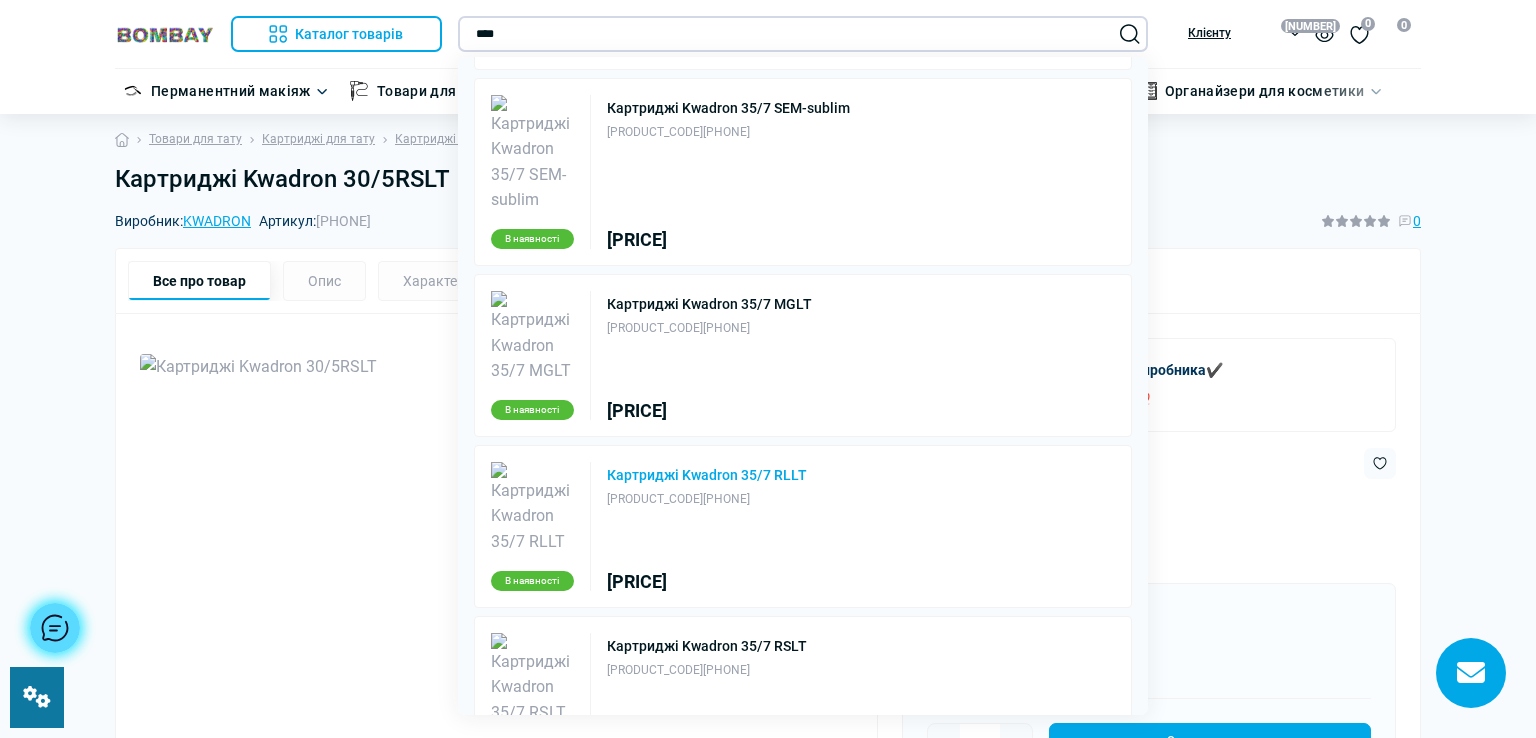type on "****" 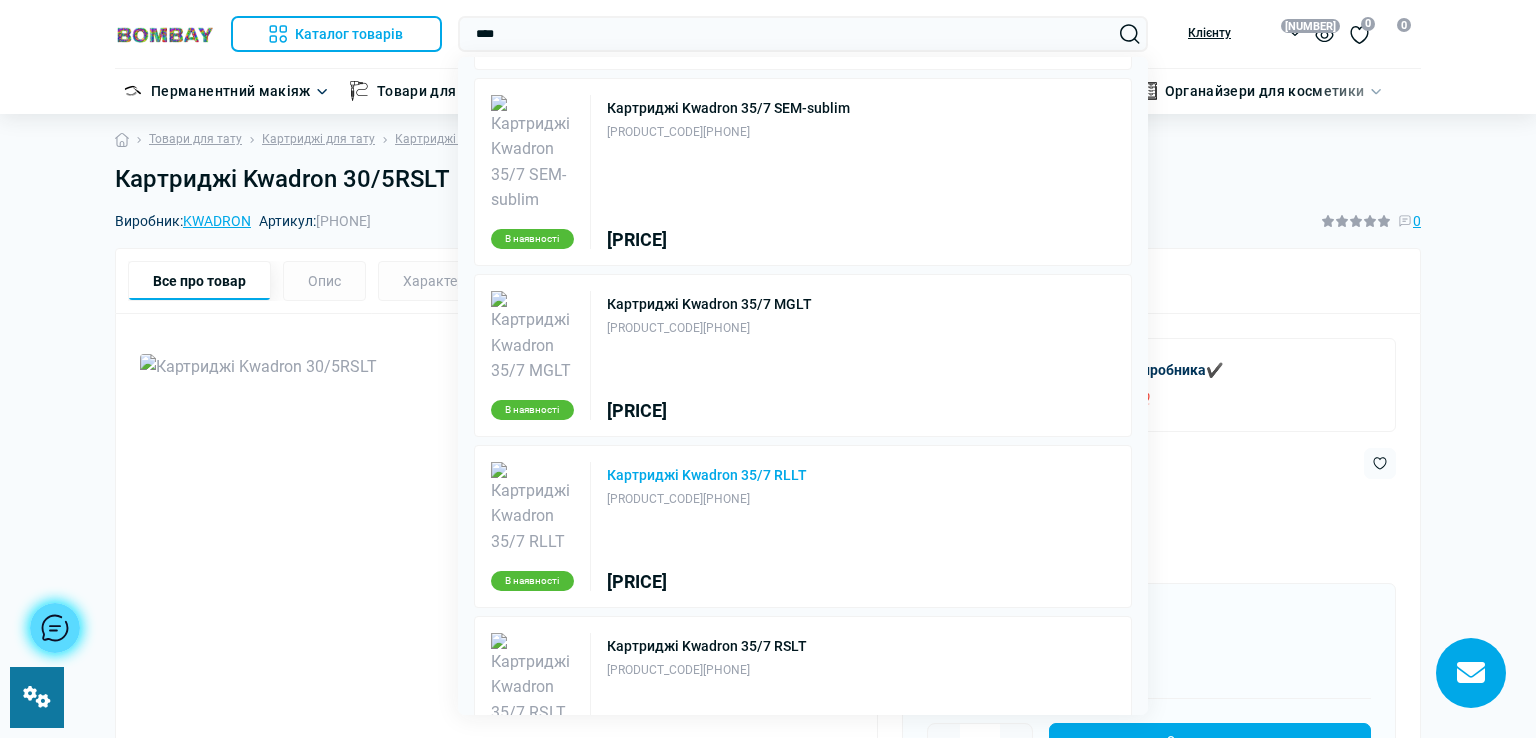 click on "Картриджі Kwadron 35/7 RLLT" at bounding box center [707, 475] 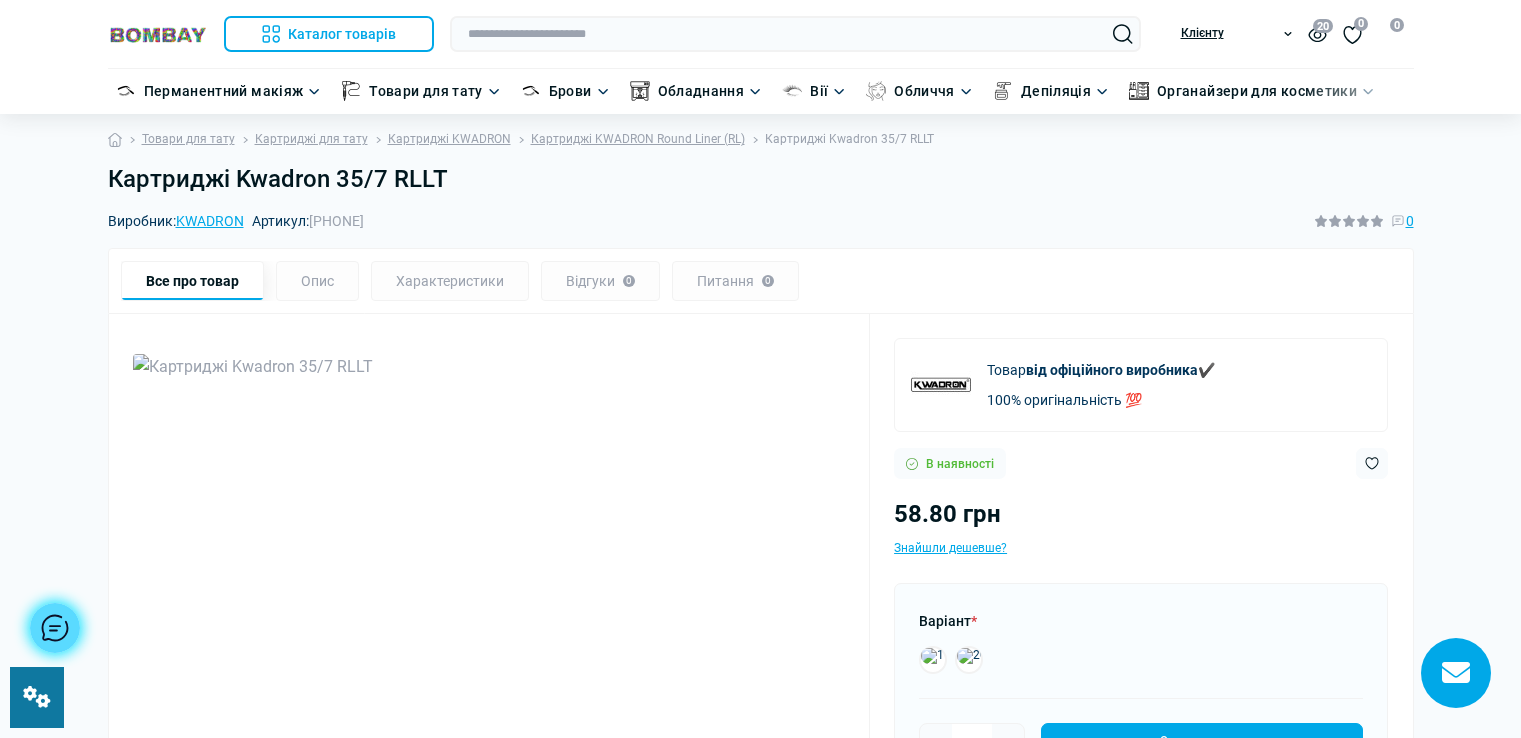 scroll, scrollTop: 0, scrollLeft: 0, axis: both 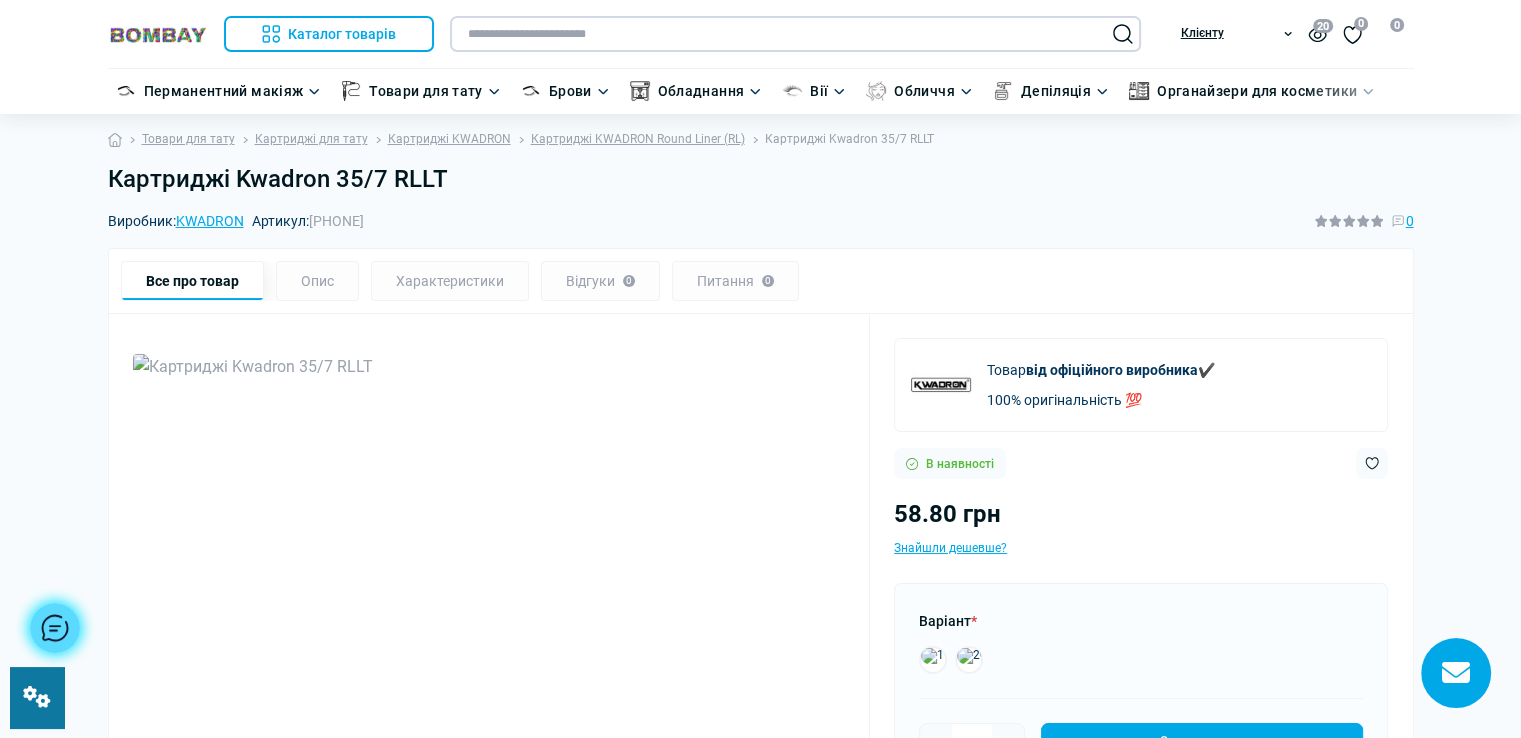 click at bounding box center (795, 34) 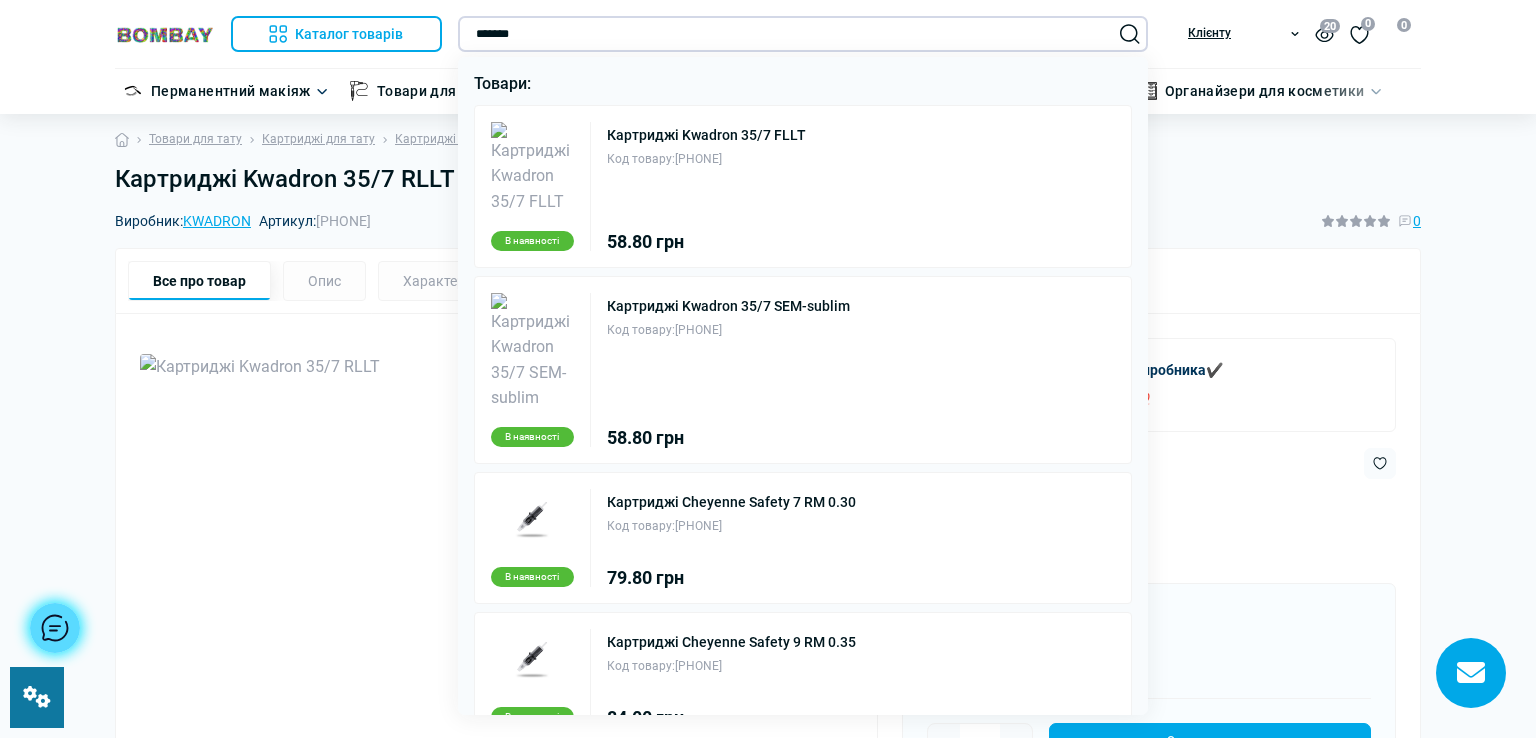scroll, scrollTop: 0, scrollLeft: 0, axis: both 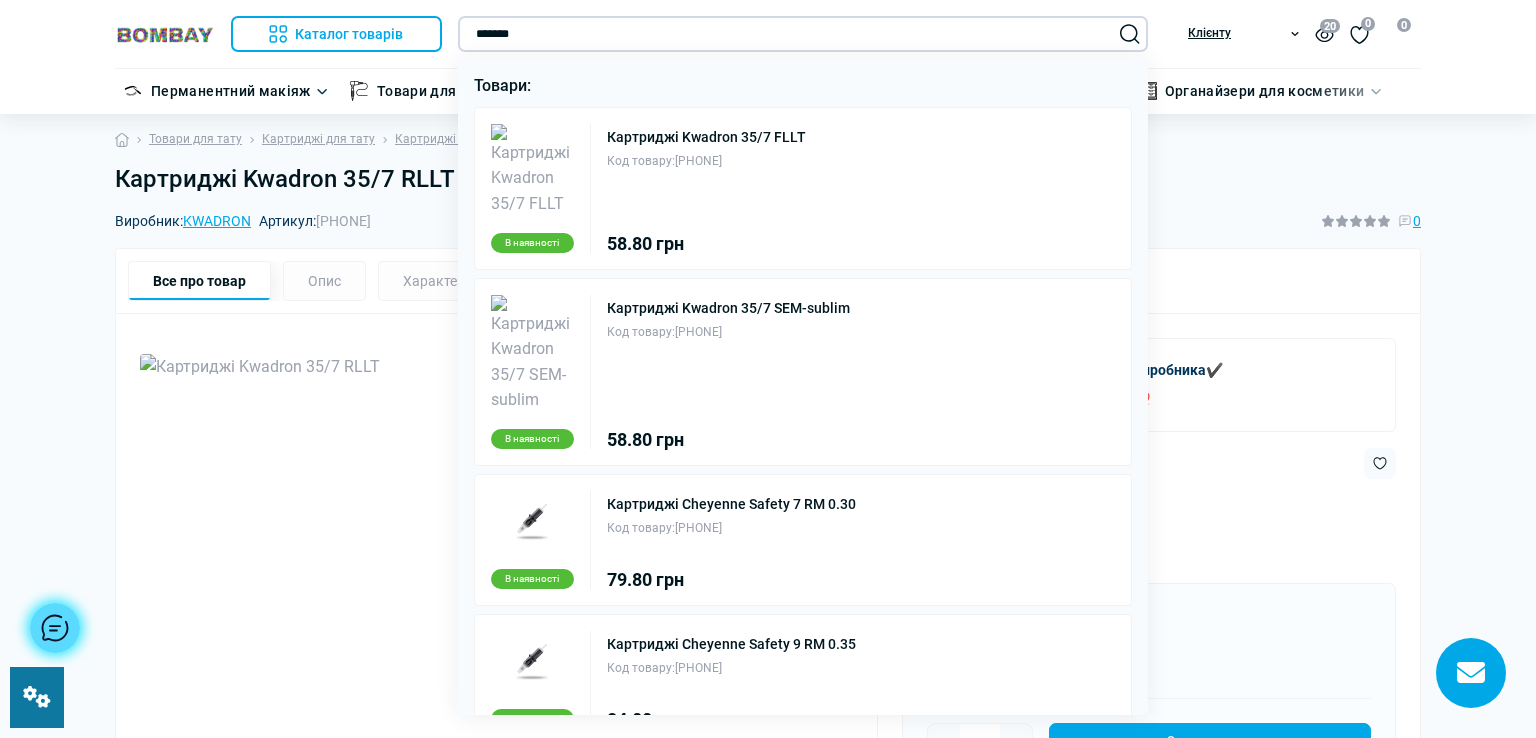 type on "*******" 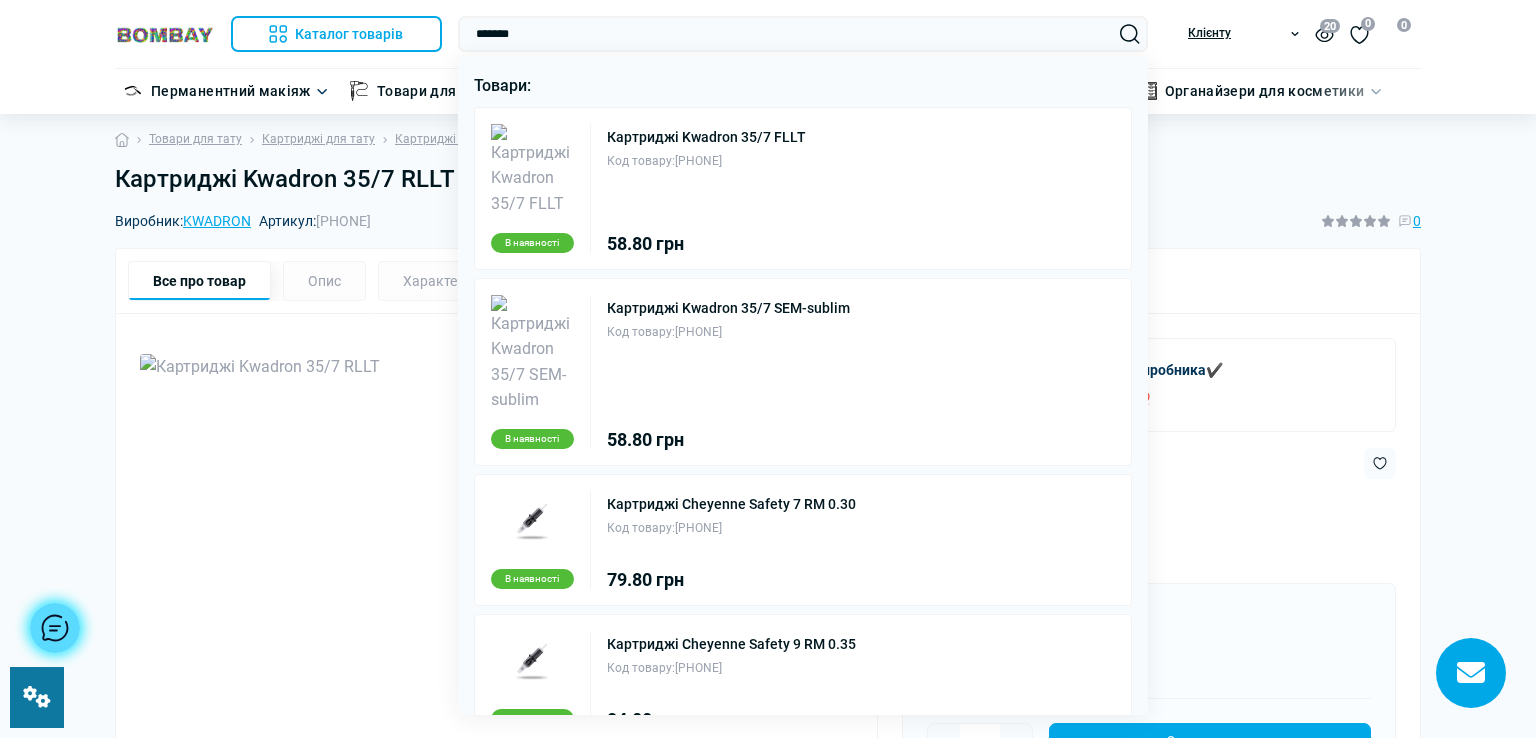 click on "Картриджі Cheyenne Safety 7 RM 0.30
Код товару:  2701-1459
79.80 грн" at bounding box center (706, 188) 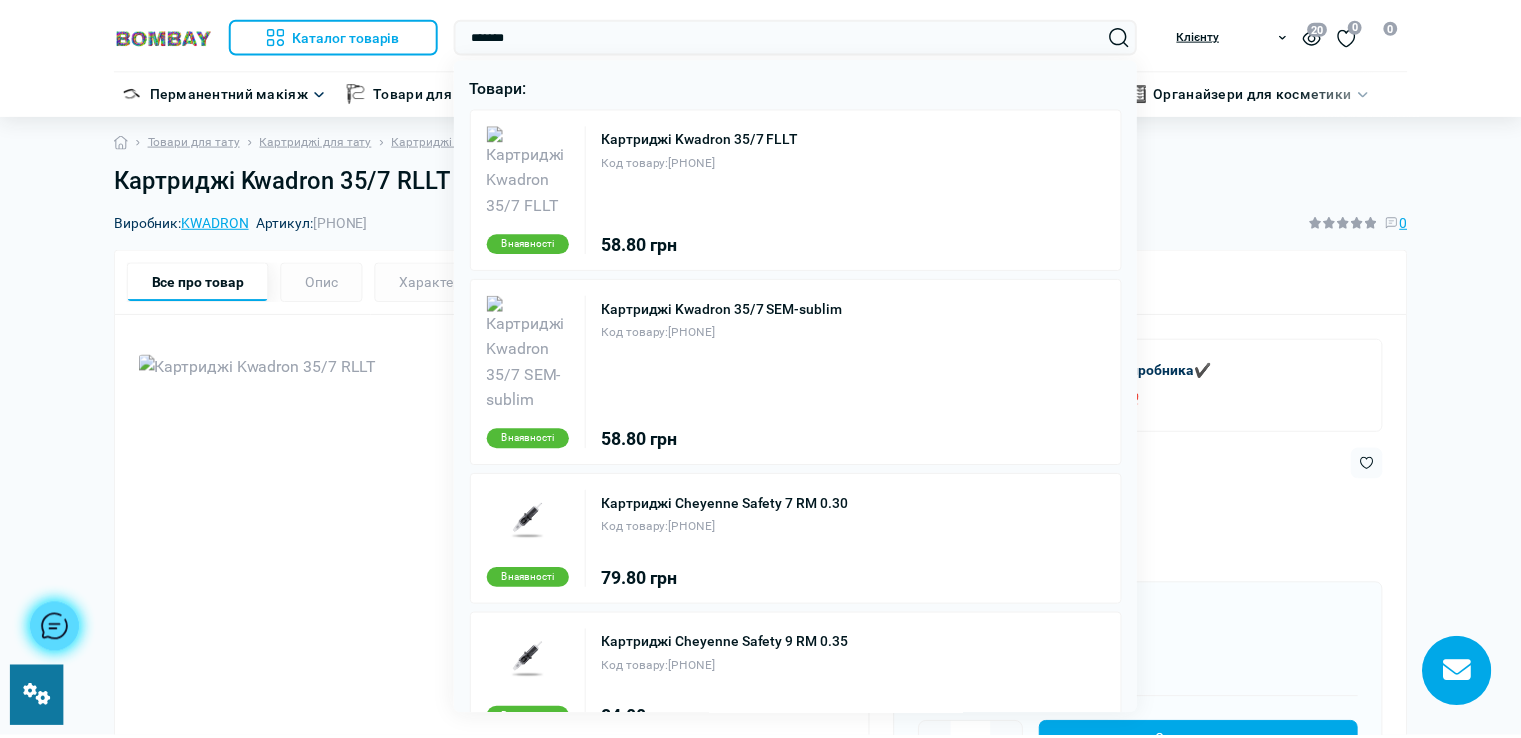 scroll, scrollTop: 516, scrollLeft: 0, axis: vertical 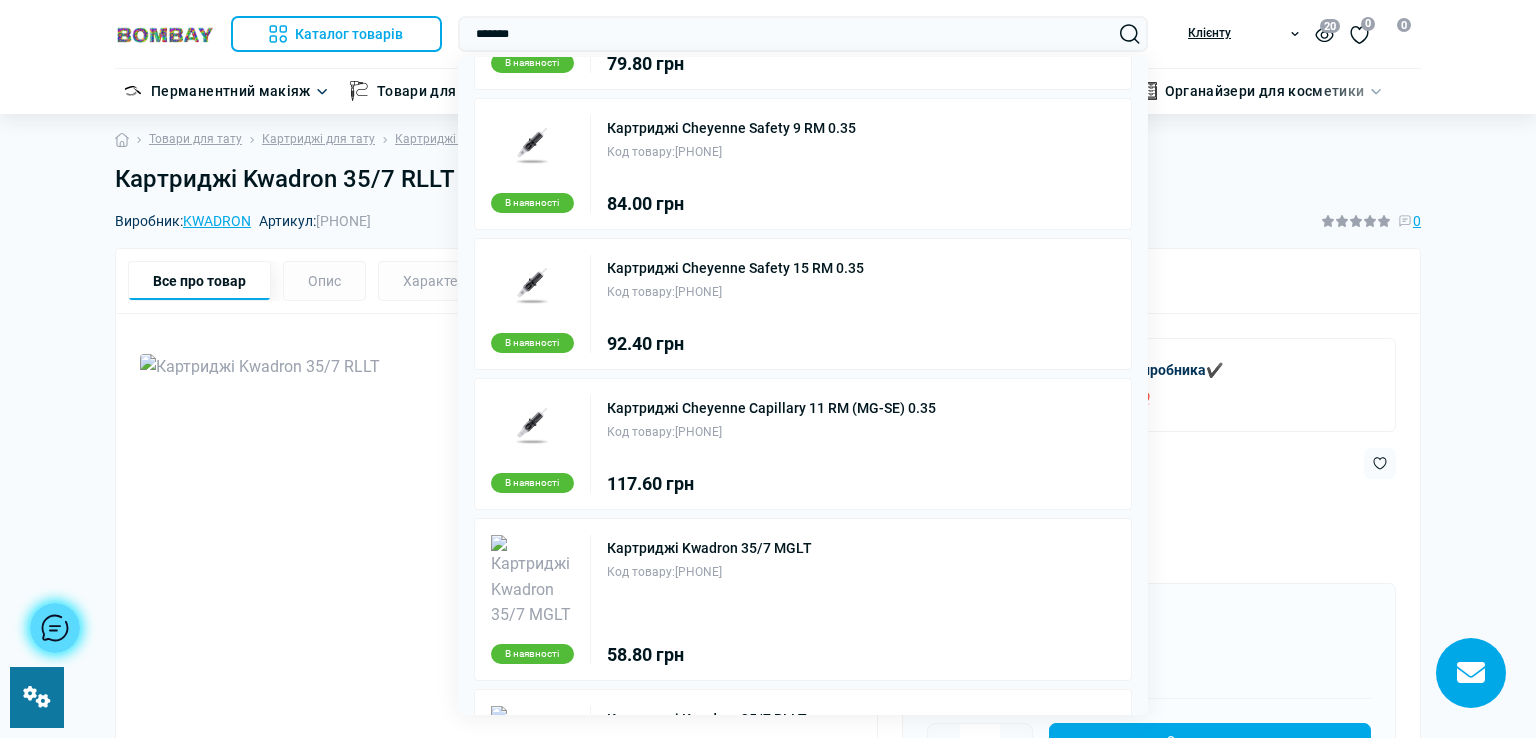 click at bounding box center (768, 369) 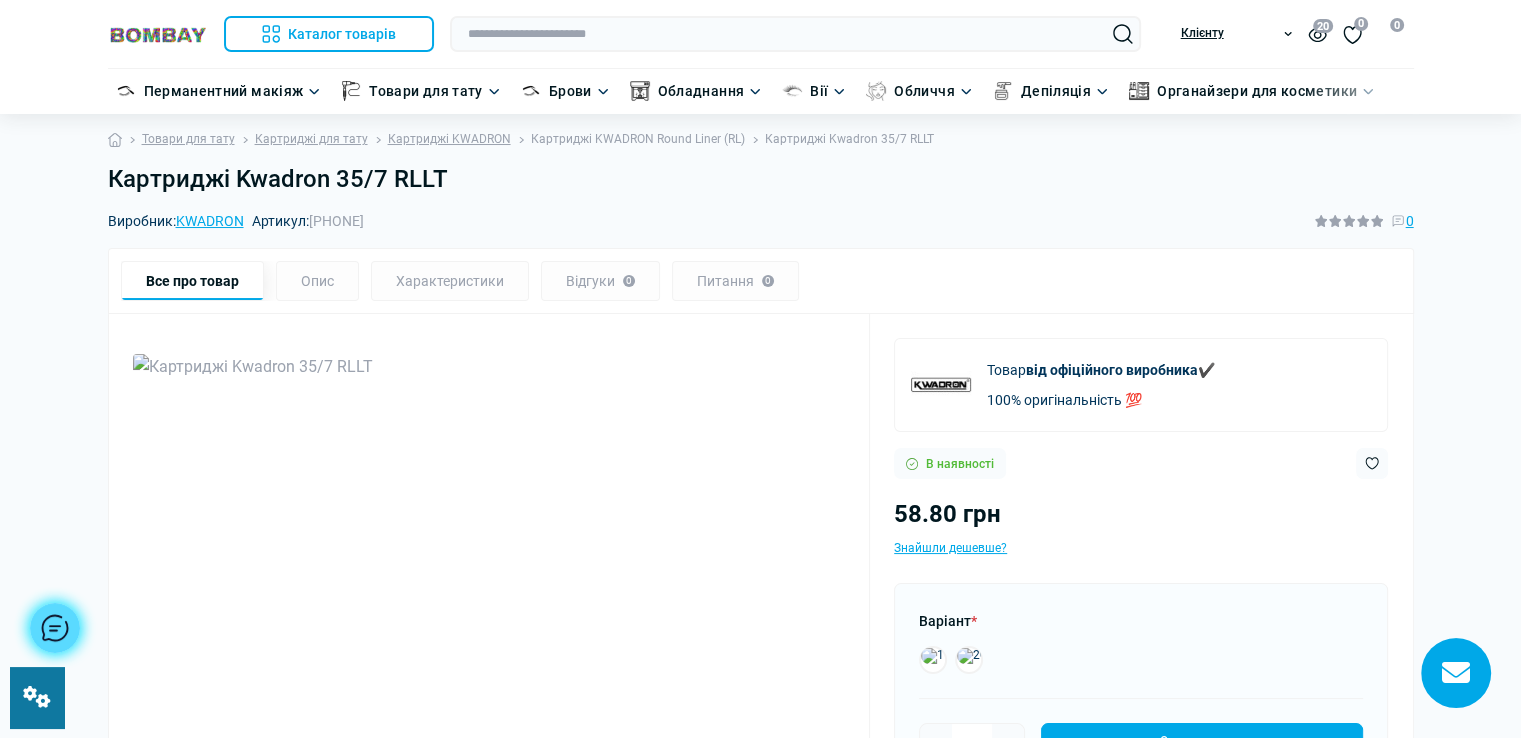 scroll, scrollTop: 32, scrollLeft: 0, axis: vertical 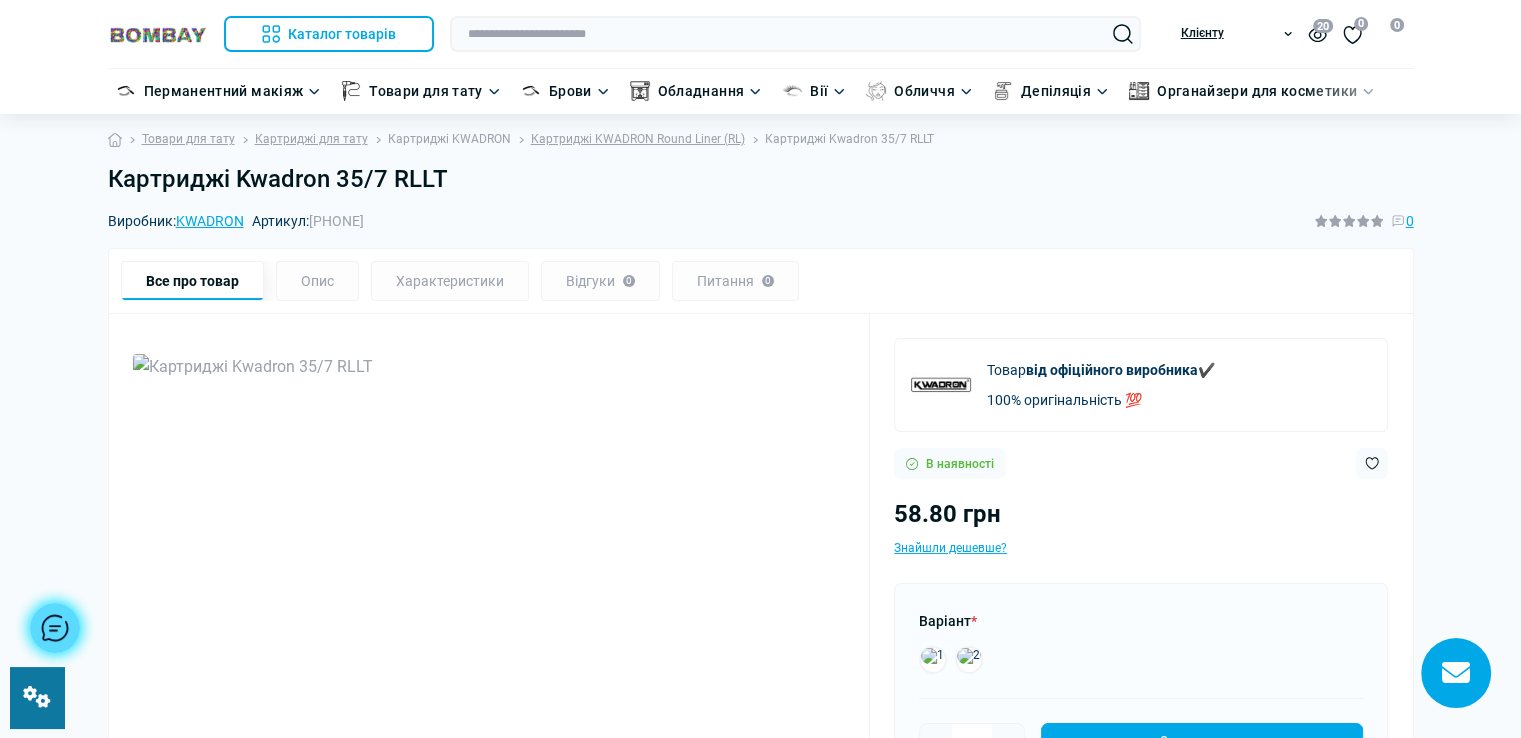 click on "Картриджі KWADRON" at bounding box center (449, 139) 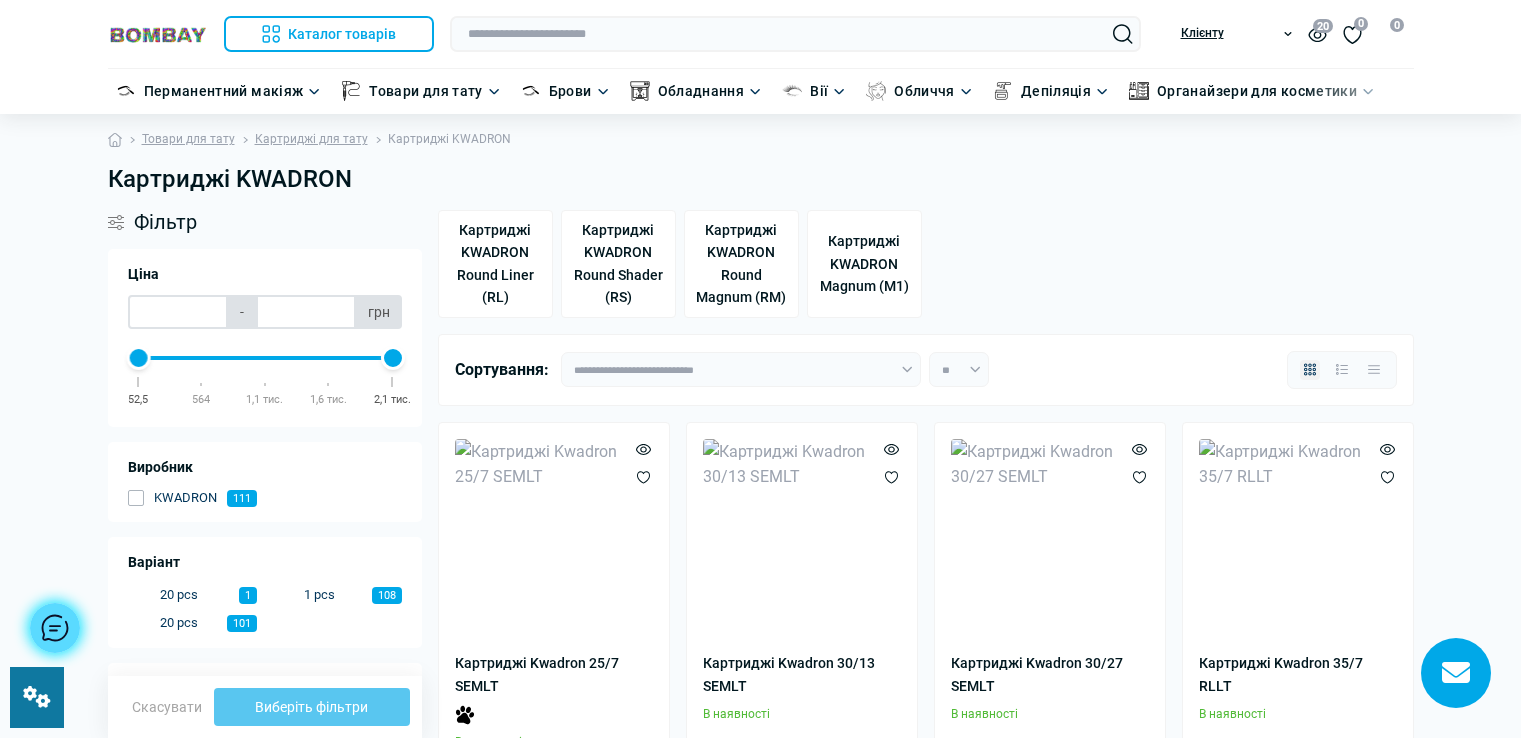 scroll, scrollTop: 0, scrollLeft: 0, axis: both 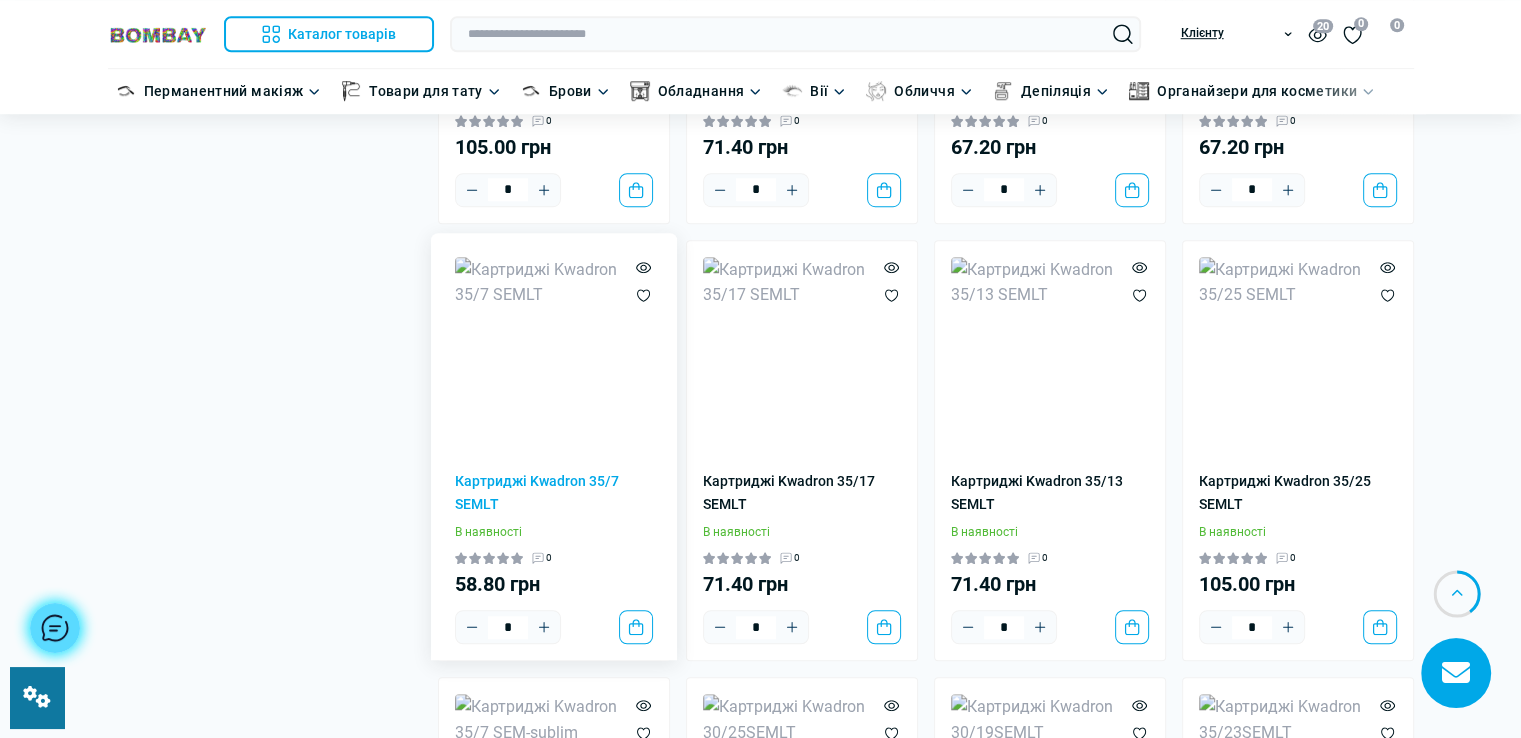 click at bounding box center (554, 356) 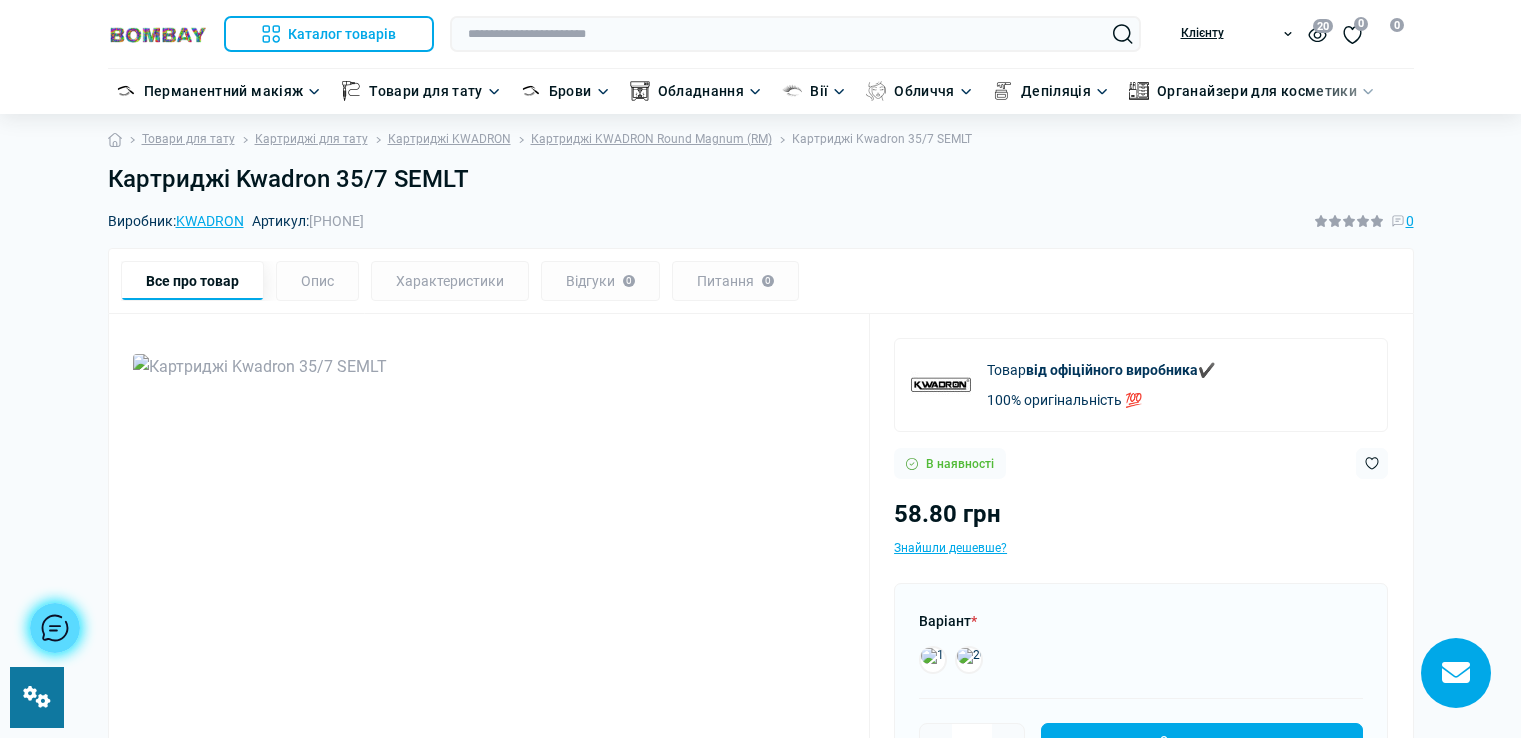 scroll, scrollTop: 0, scrollLeft: 0, axis: both 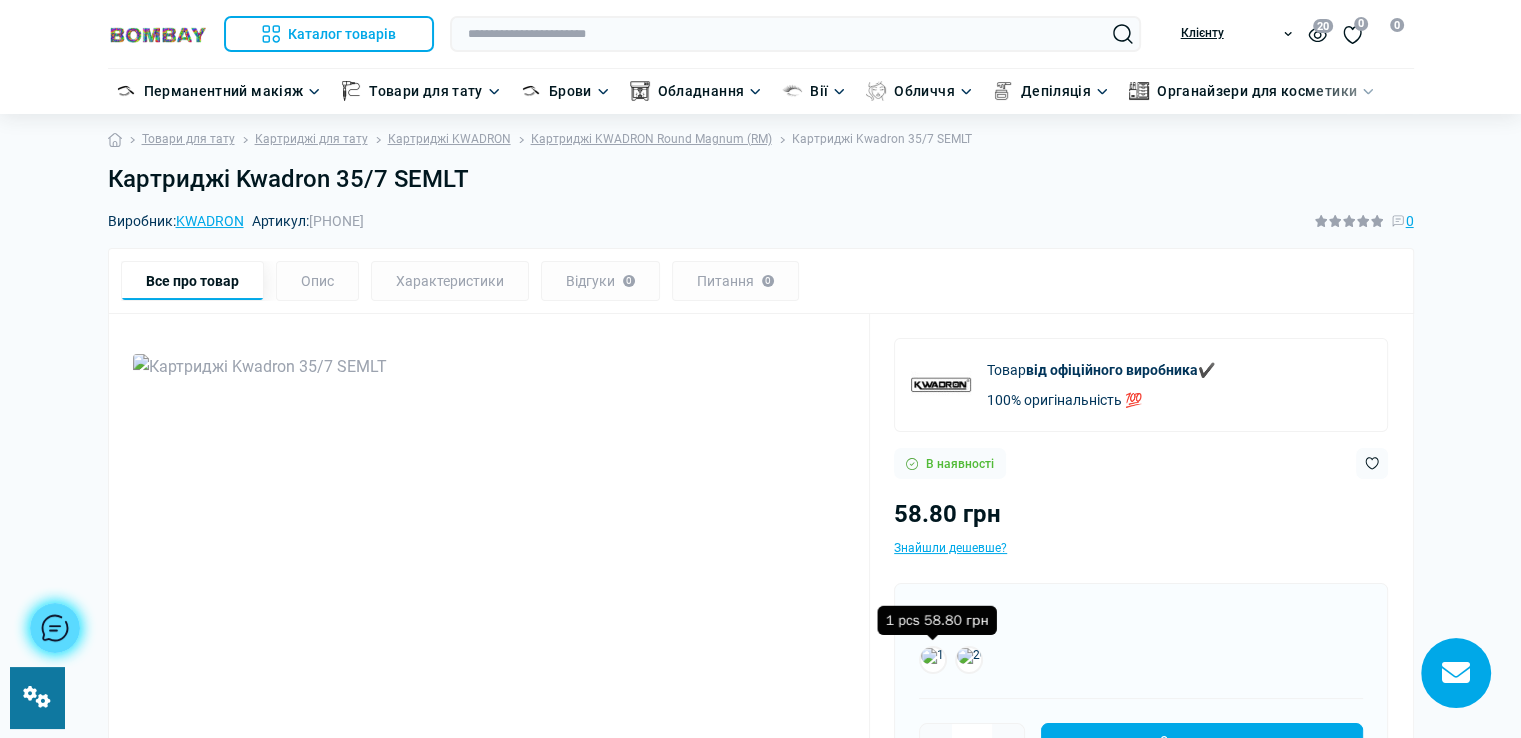 click at bounding box center [933, 660] 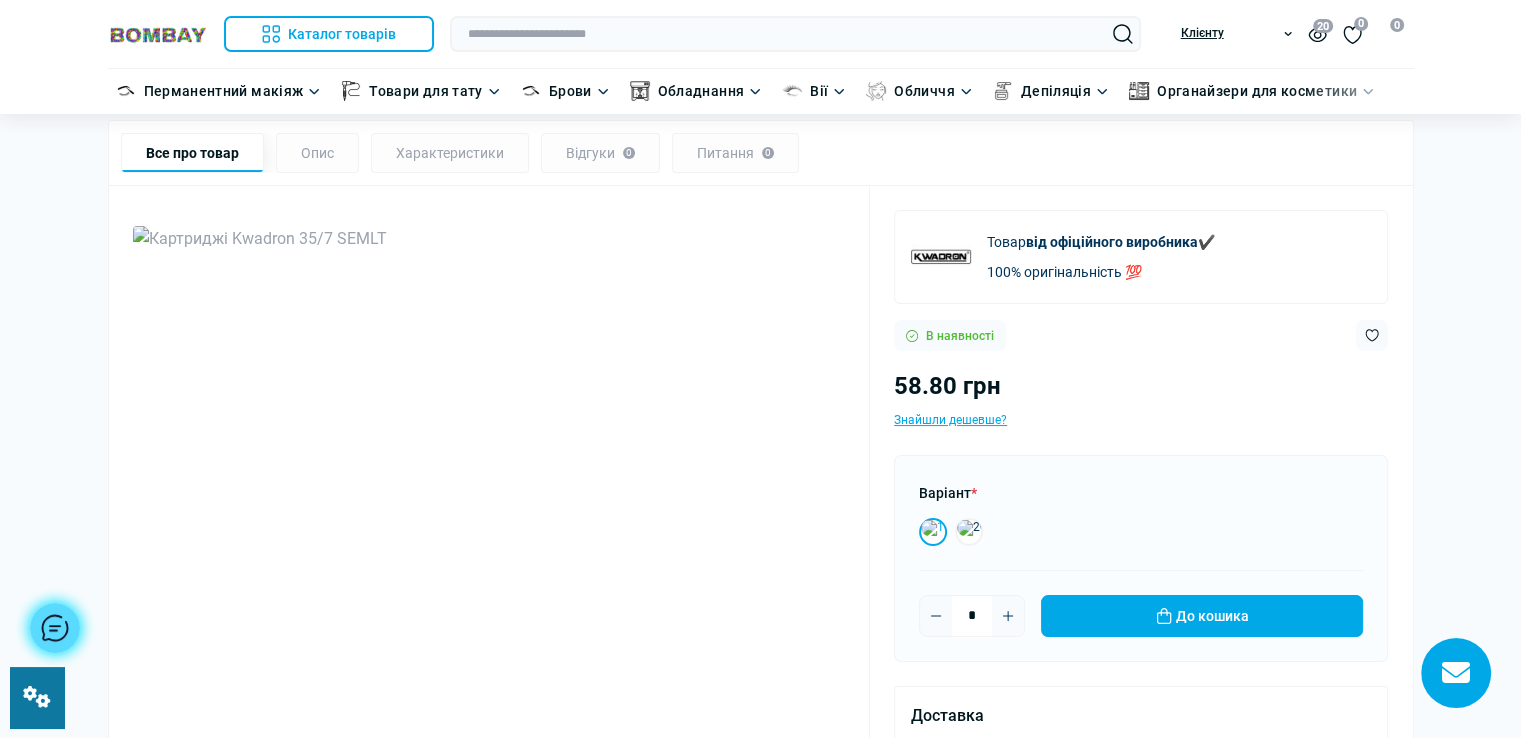 scroll, scrollTop: 0, scrollLeft: 0, axis: both 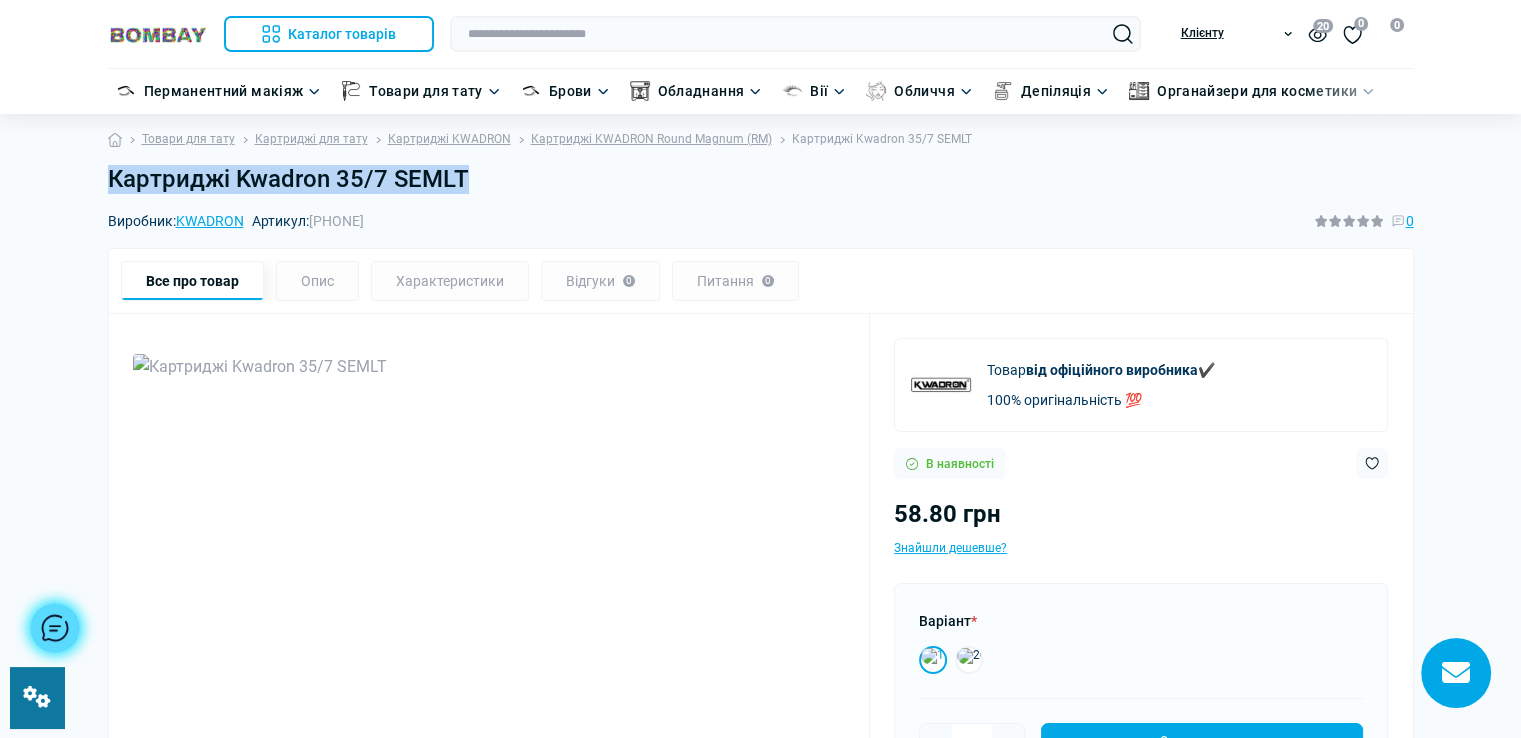 drag, startPoint x: 108, startPoint y: 172, endPoint x: 460, endPoint y: 187, distance: 352.31946 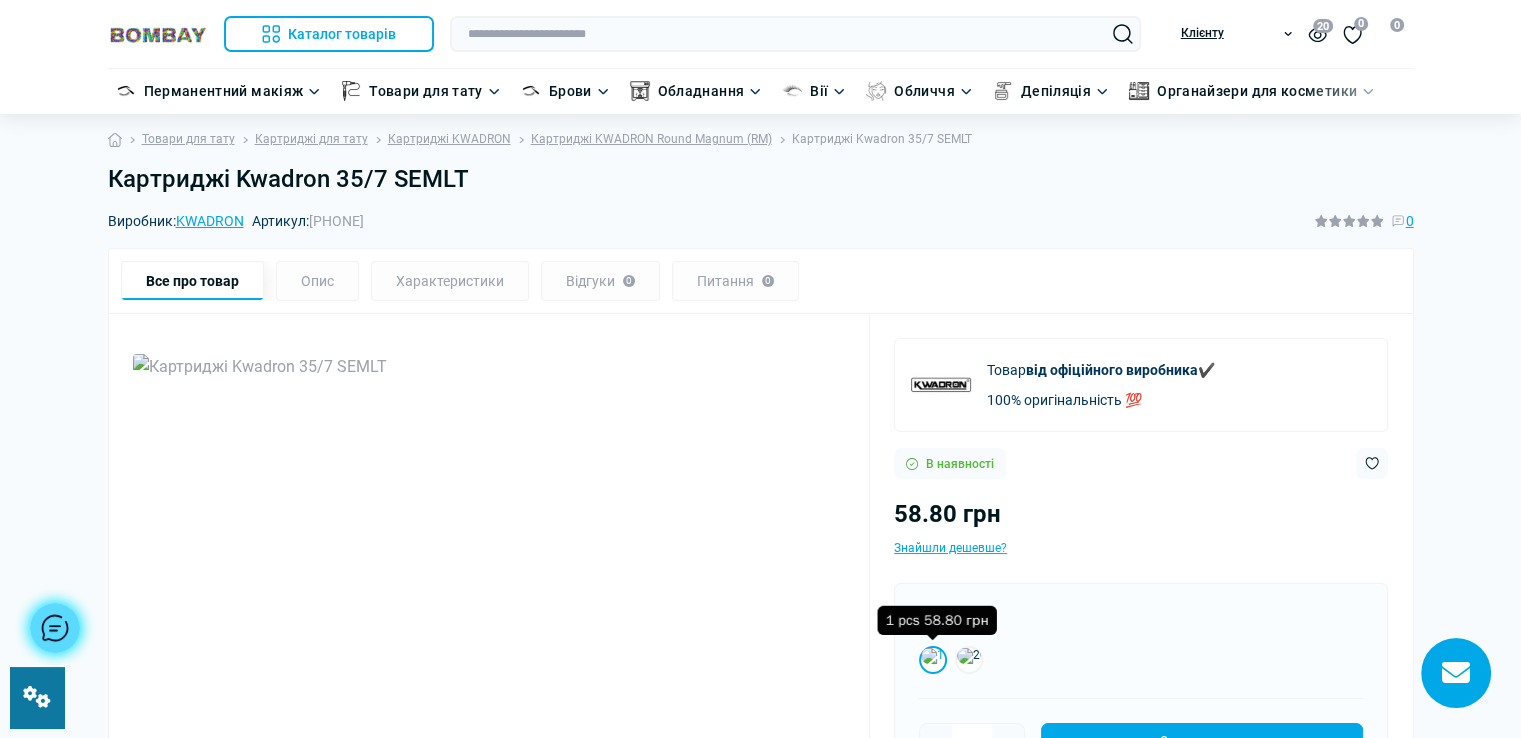 click at bounding box center [933, 660] 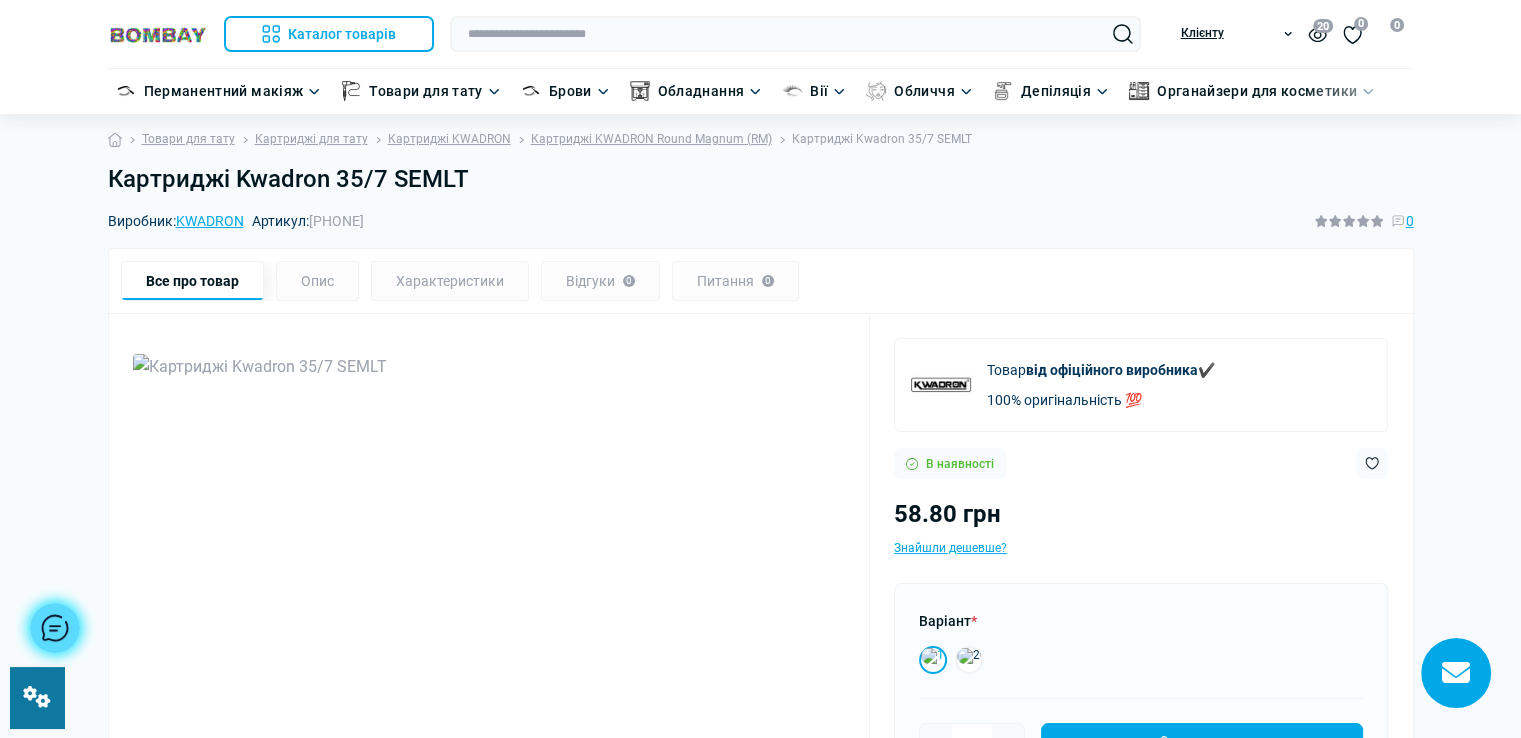 click on "Картриджі Kwadron 35/7 SEMLT" at bounding box center [761, 179] 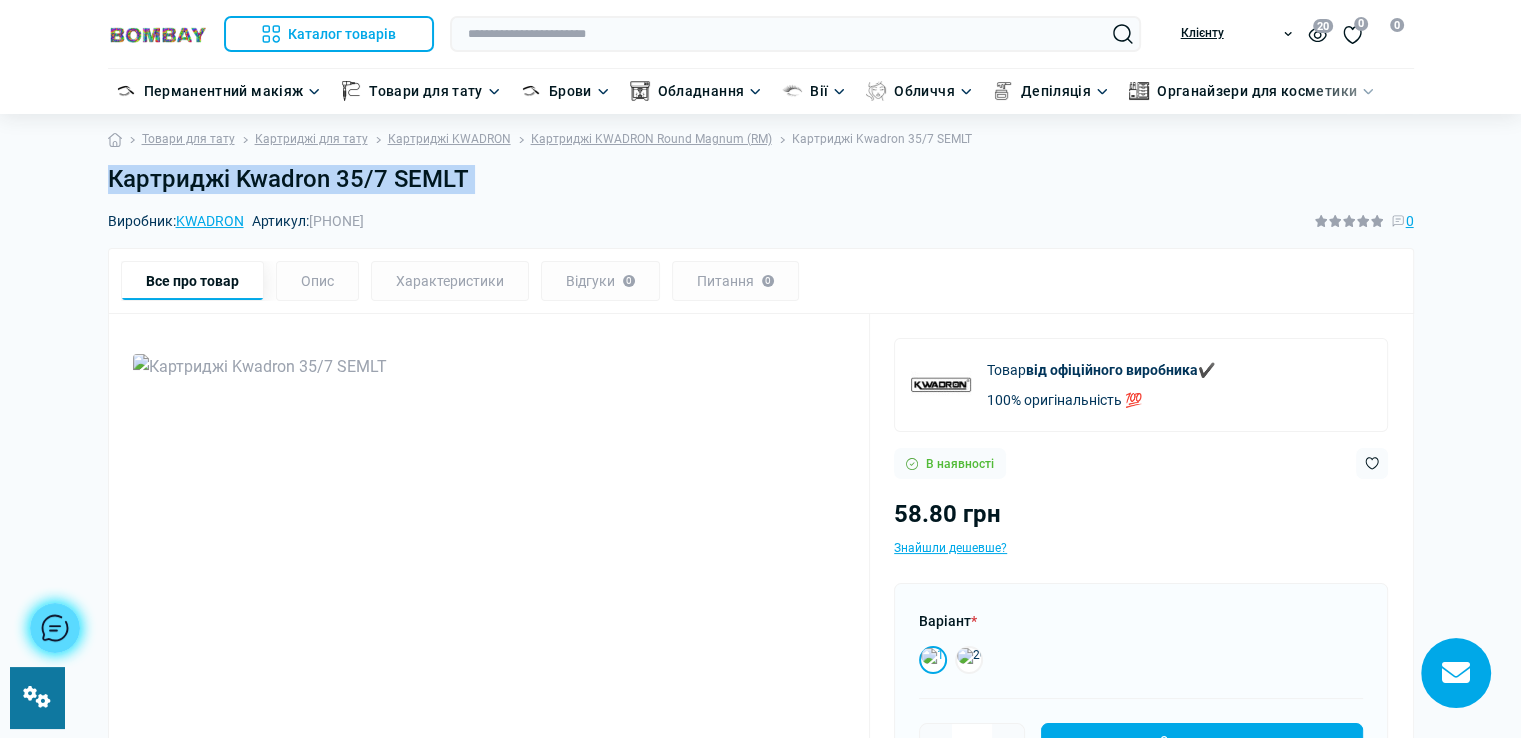 click on "Картриджі Kwadron 35/7 SEMLT" at bounding box center (761, 179) 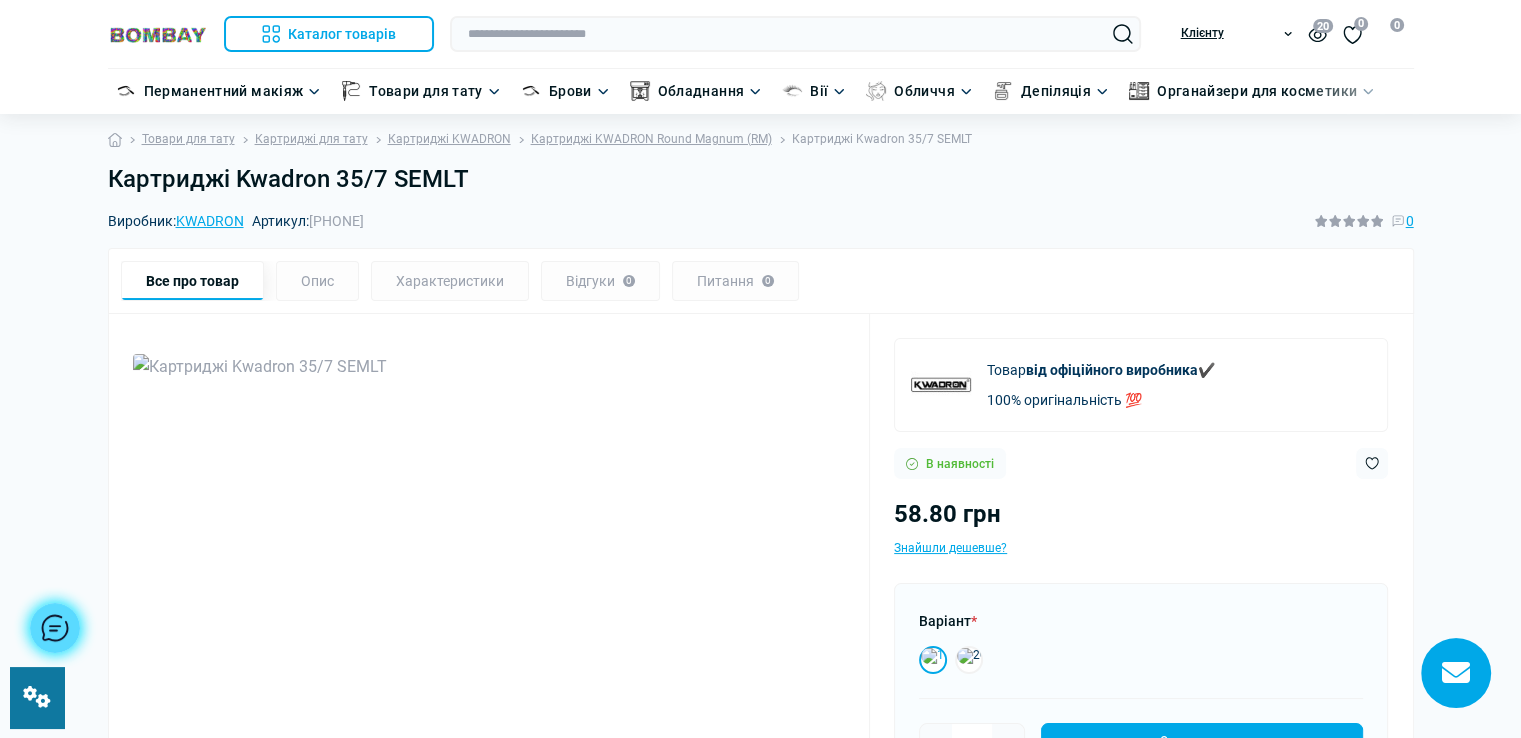 click on "Картриджі Kwadron 35/7 SEMLT" at bounding box center (761, 179) 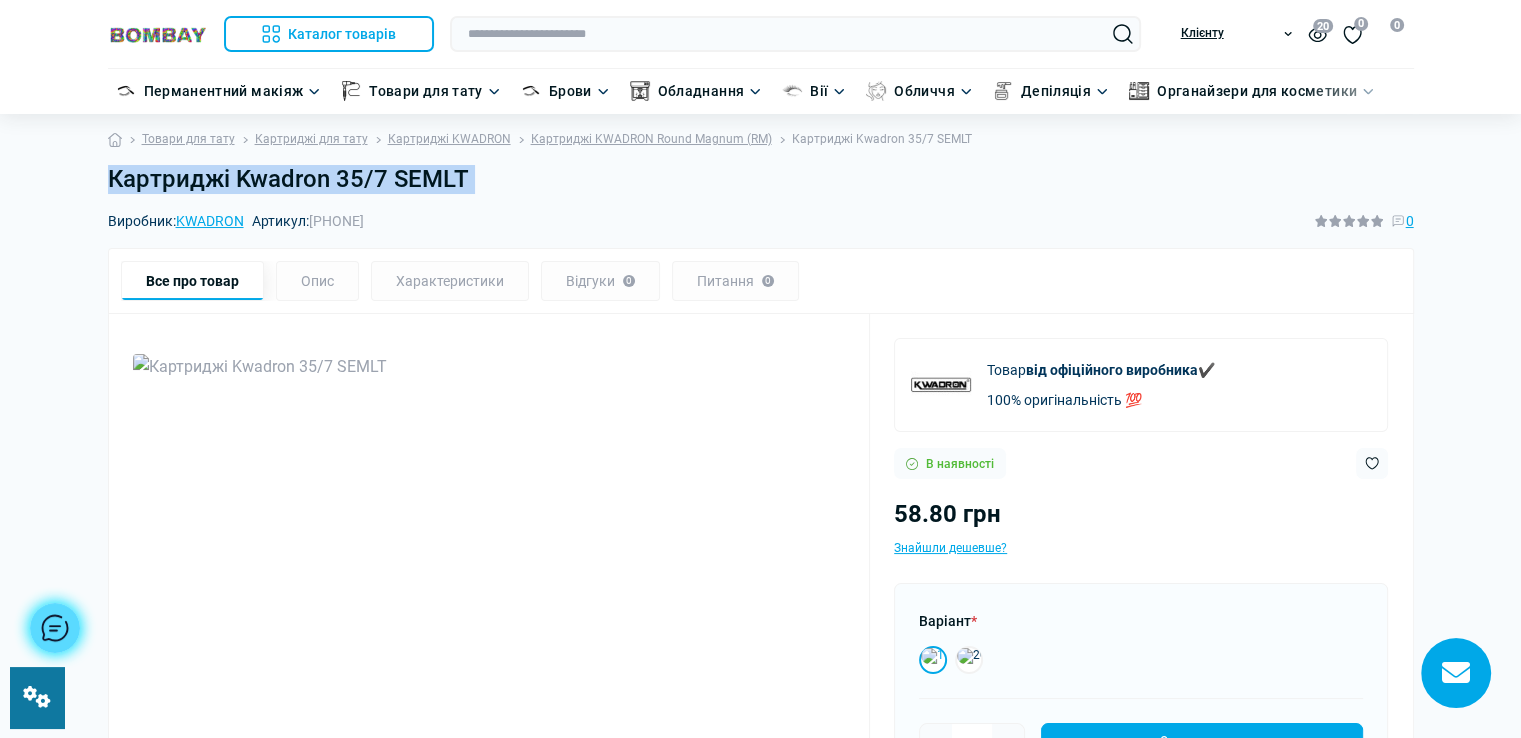 click on "Картриджі Kwadron 35/7 SEMLT" at bounding box center (761, 179) 